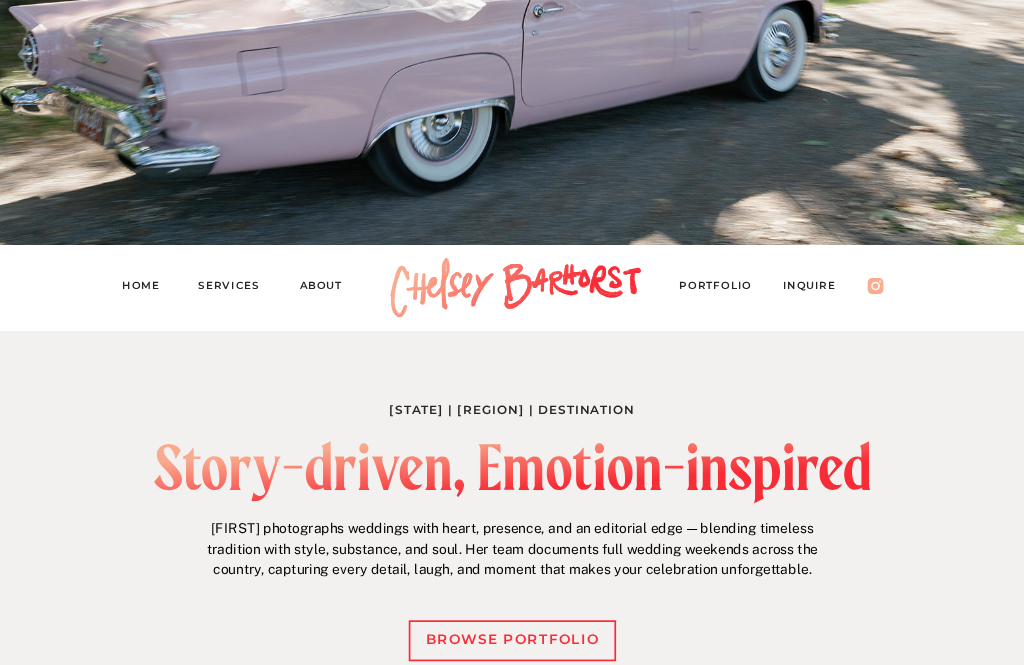 scroll, scrollTop: 364, scrollLeft: 0, axis: vertical 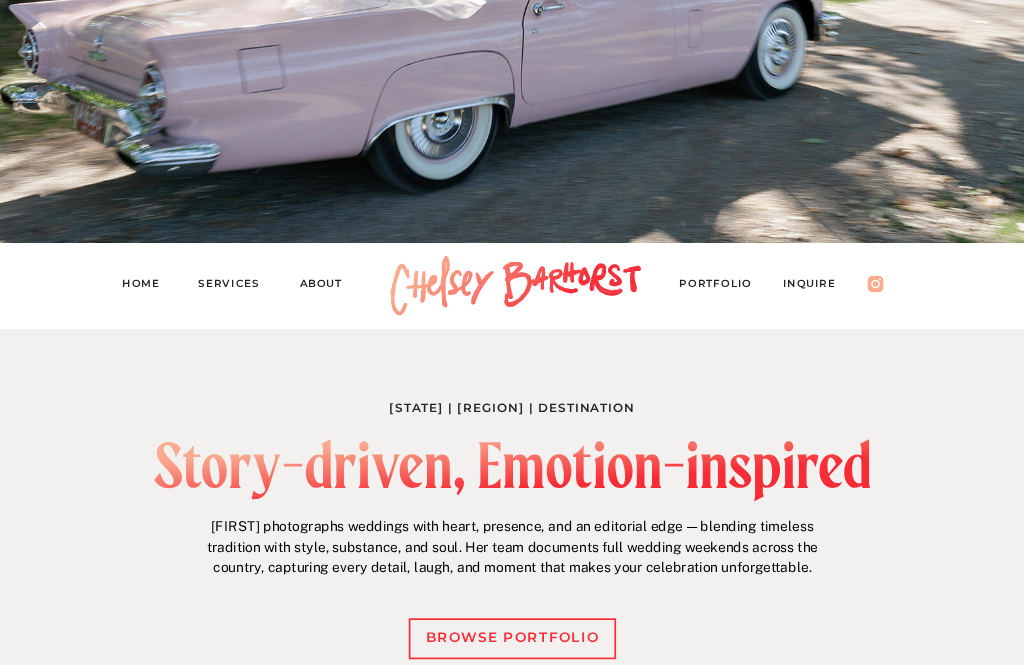 click on "About" at bounding box center [329, 287] 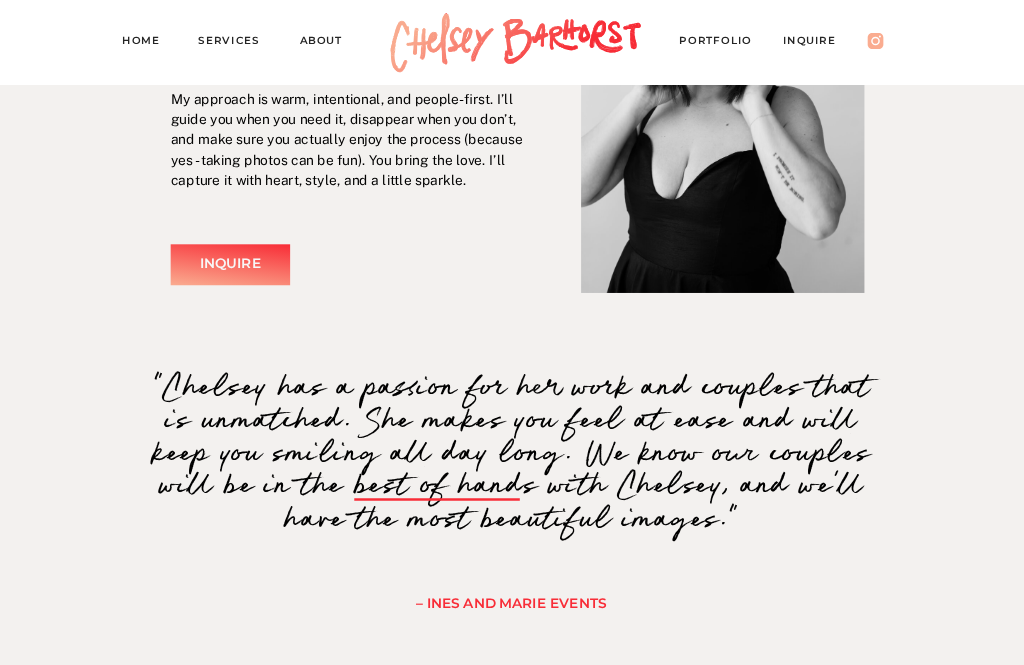 scroll, scrollTop: 0, scrollLeft: 0, axis: both 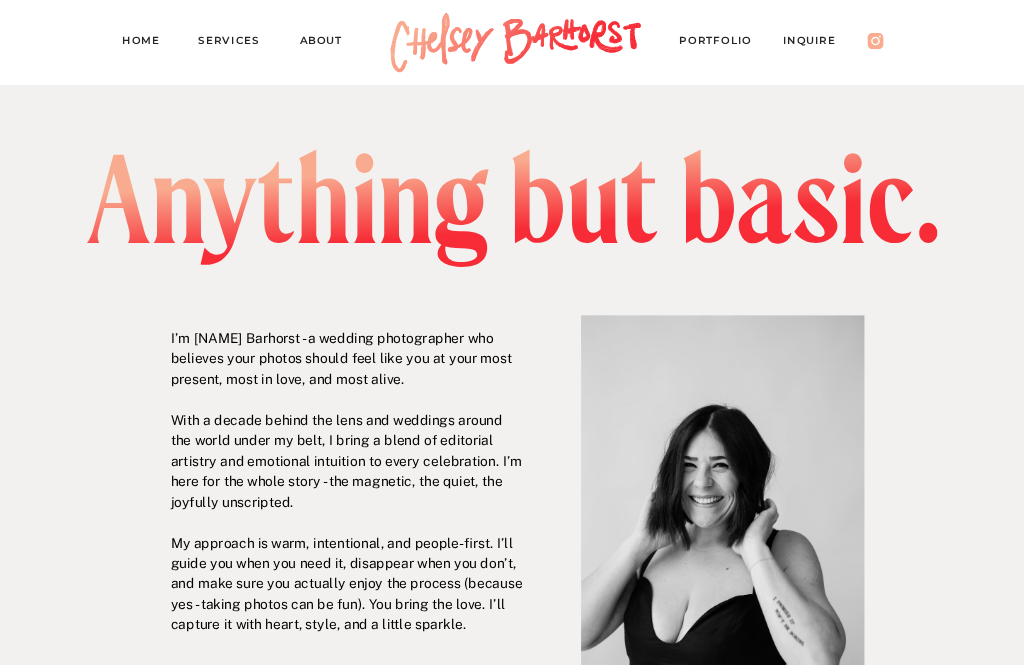 click on "Services" at bounding box center (236, 43) 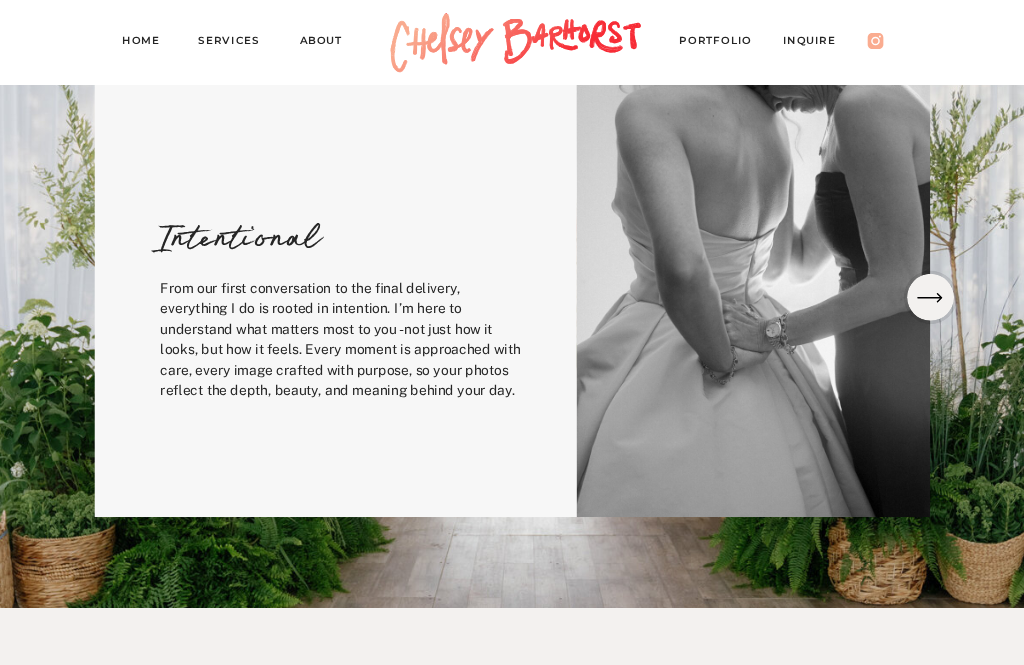 scroll, scrollTop: 624, scrollLeft: 0, axis: vertical 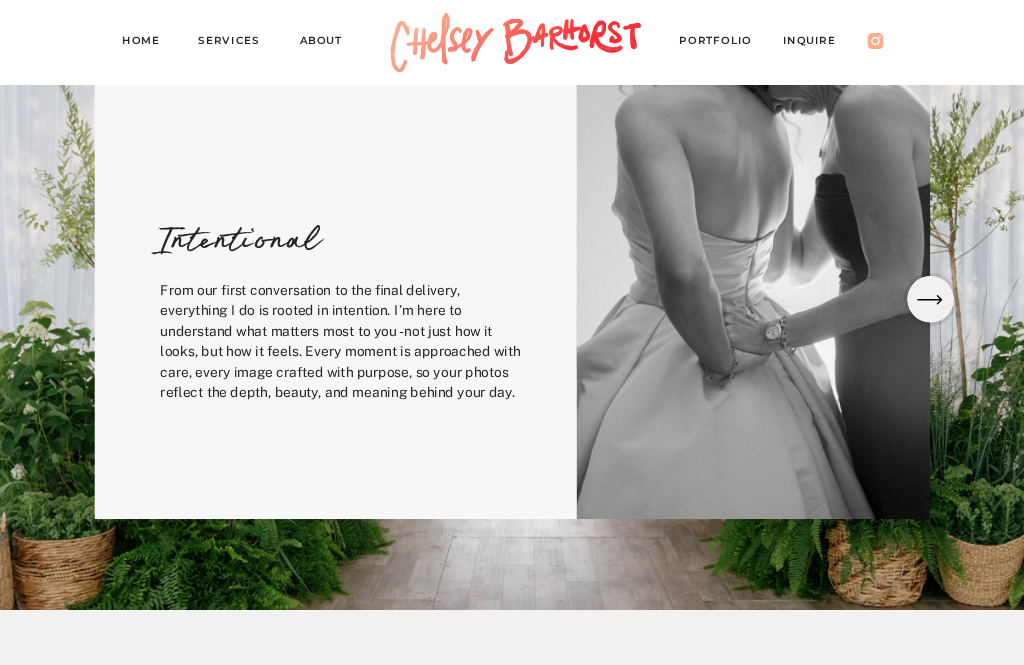 click on "PORTFOLIO" at bounding box center [723, 43] 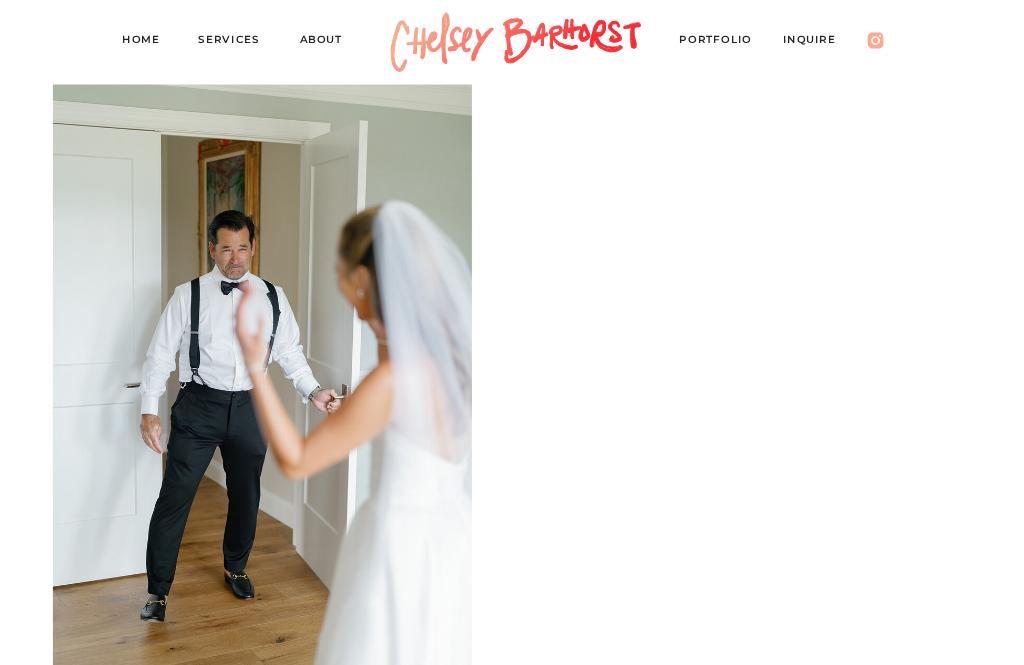 scroll, scrollTop: 0, scrollLeft: 0, axis: both 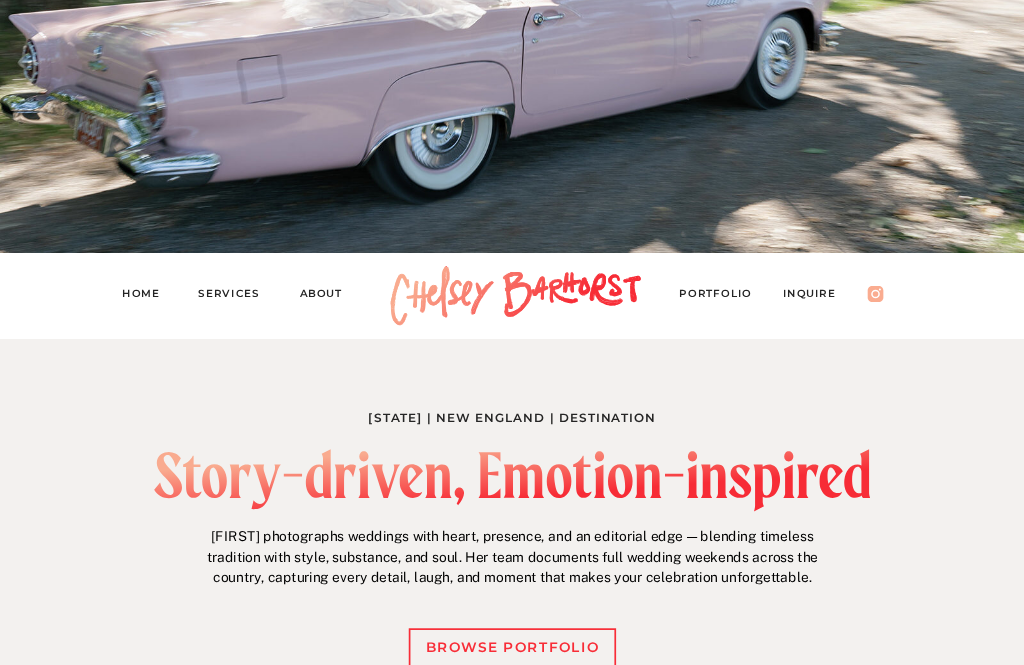 click on "Services" at bounding box center [236, 296] 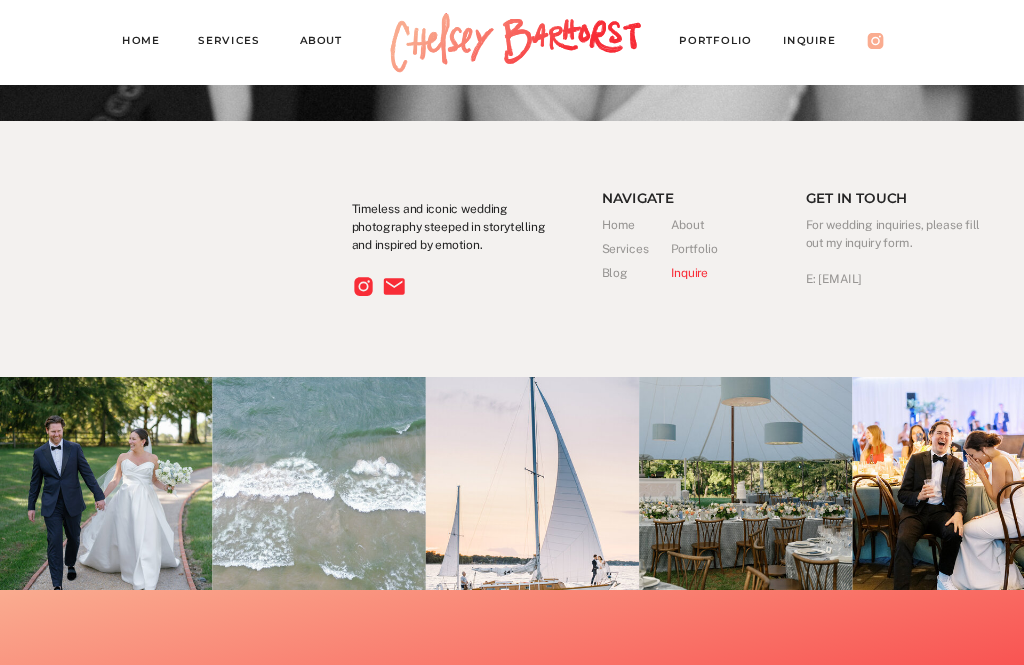 scroll, scrollTop: 4676, scrollLeft: 0, axis: vertical 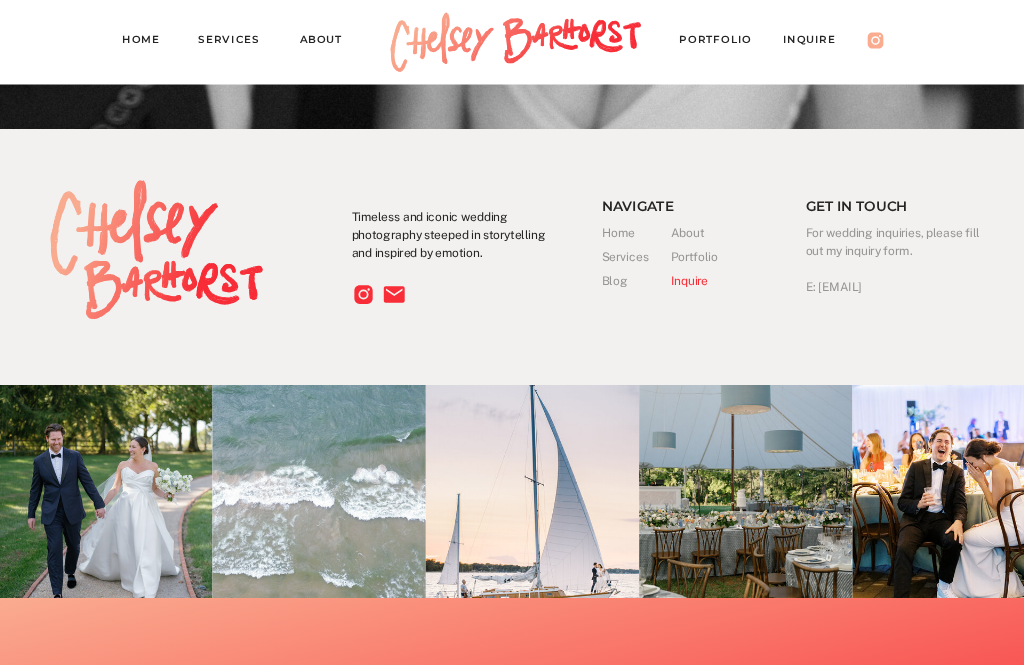 click on "Inquire PORTFOLIO About Home Services Services BEYOND THE EXPECTED Weddings with heart. Service with presence. Chelsey captures wedding weekends with an editorial eye and a spirited heart -  honoring tradition while embracing the energy, emotion, and unexpected beauty of the moment. From Northern Michigan to  coast to coast and across the globe, her team documents iconic celebrations with intention, style, and a touch of magic. The Experience is: • Energetic artful ICONIC • • Connected • INTENTIONAL Intentional From our first conversation to the final delivery, everything I do is rooted in intention. I’m here to understand what matters most to you - not just how it looks, but how it feels. Every moment is approached with care, every image crafted with purpose, so your photos reflect the depth, beauty, and meaning behind your day. INTENTIONAL Energetic Energetic Connected connected Artful ARTFUL Iconic ICONIC "If you are reading this: book Chelsey immediately." – LEA, PAST BRIDE OFFERINGS Inquire" at bounding box center [512, -1932] 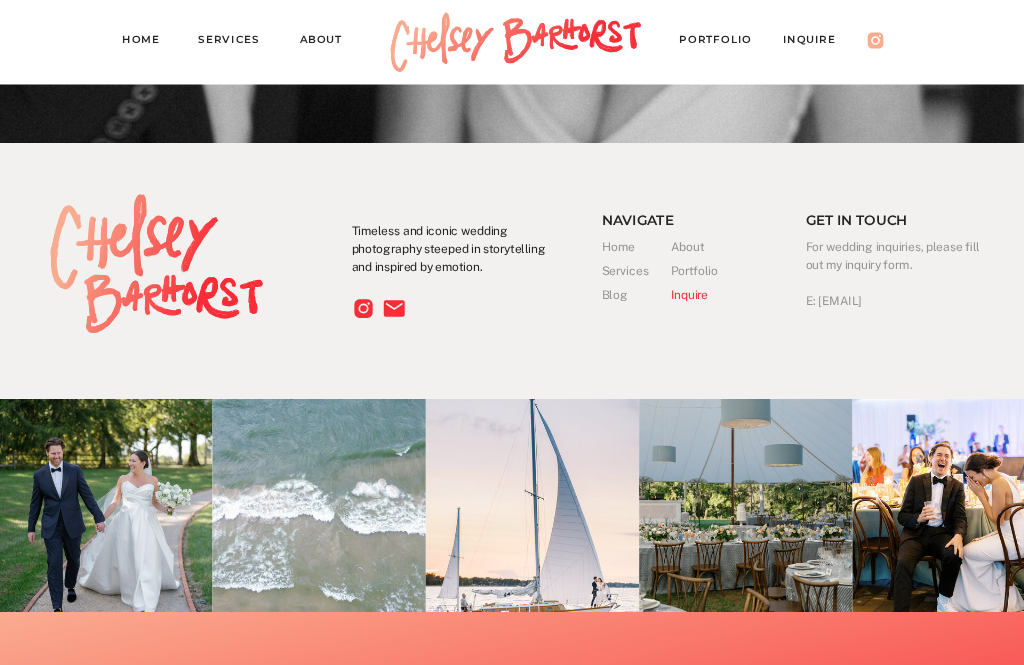 scroll, scrollTop: 4658, scrollLeft: 0, axis: vertical 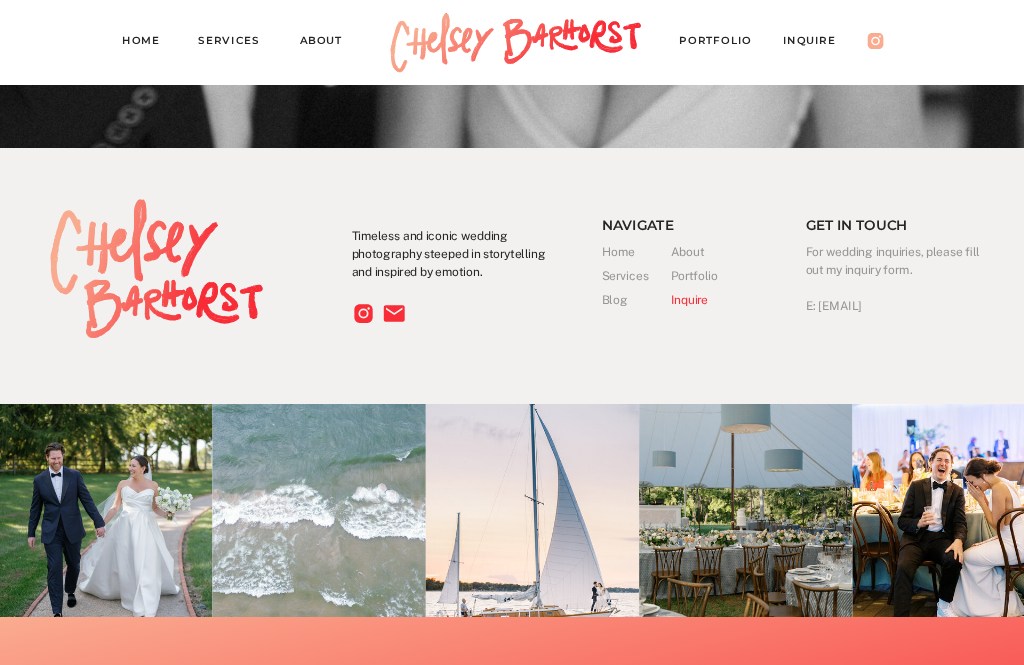 click on "Services" at bounding box center (636, 277) 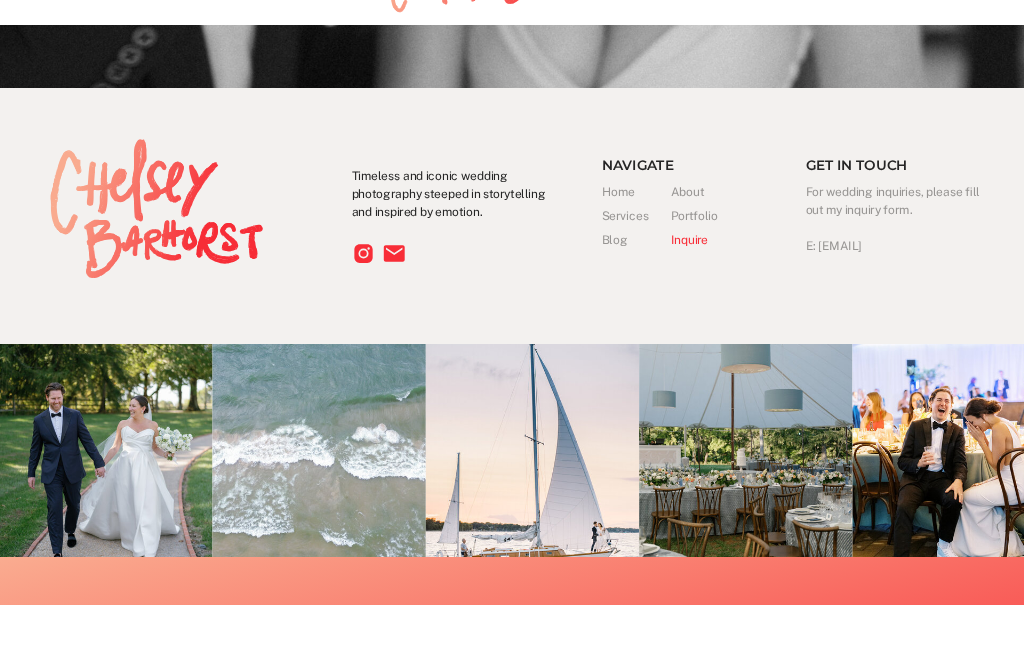 scroll, scrollTop: 4722, scrollLeft: 0, axis: vertical 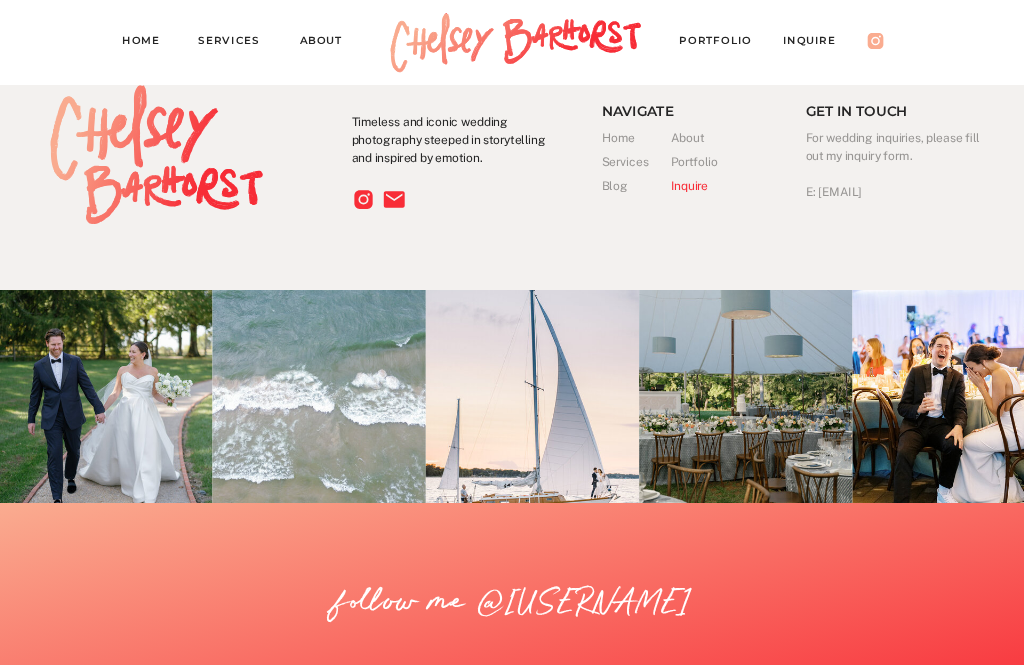 click on "Home" at bounding box center [636, 139] 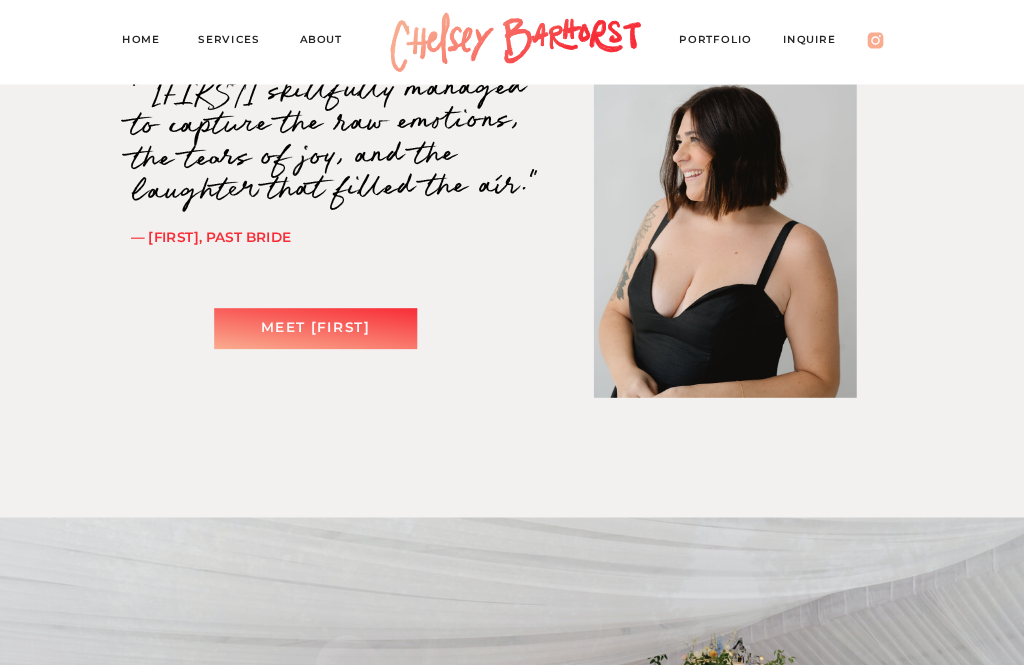 scroll, scrollTop: 2802, scrollLeft: 0, axis: vertical 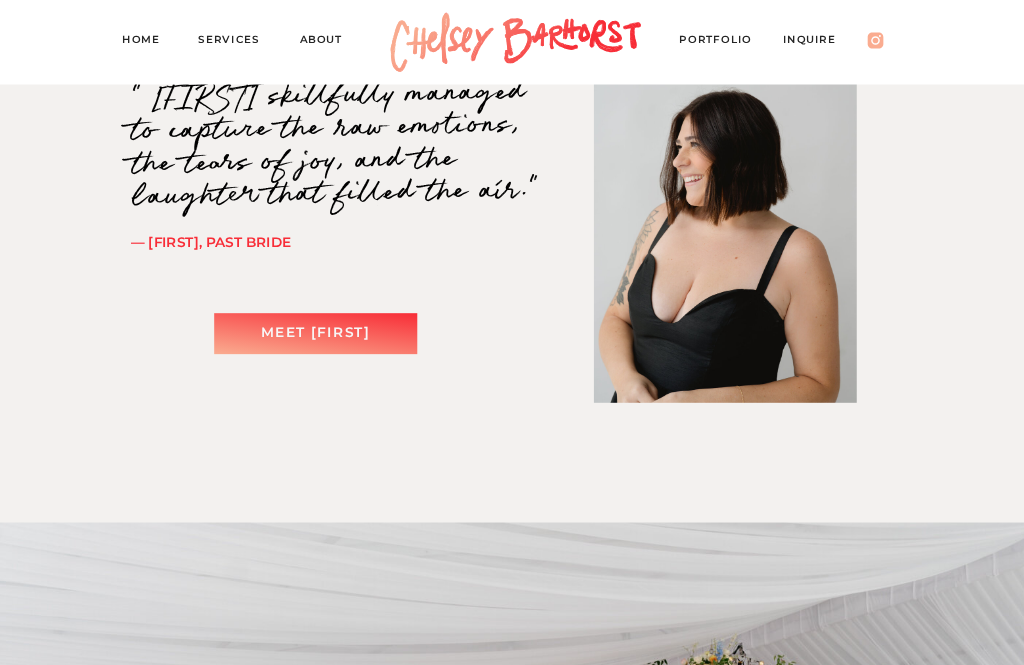 click at bounding box center (315, 334) 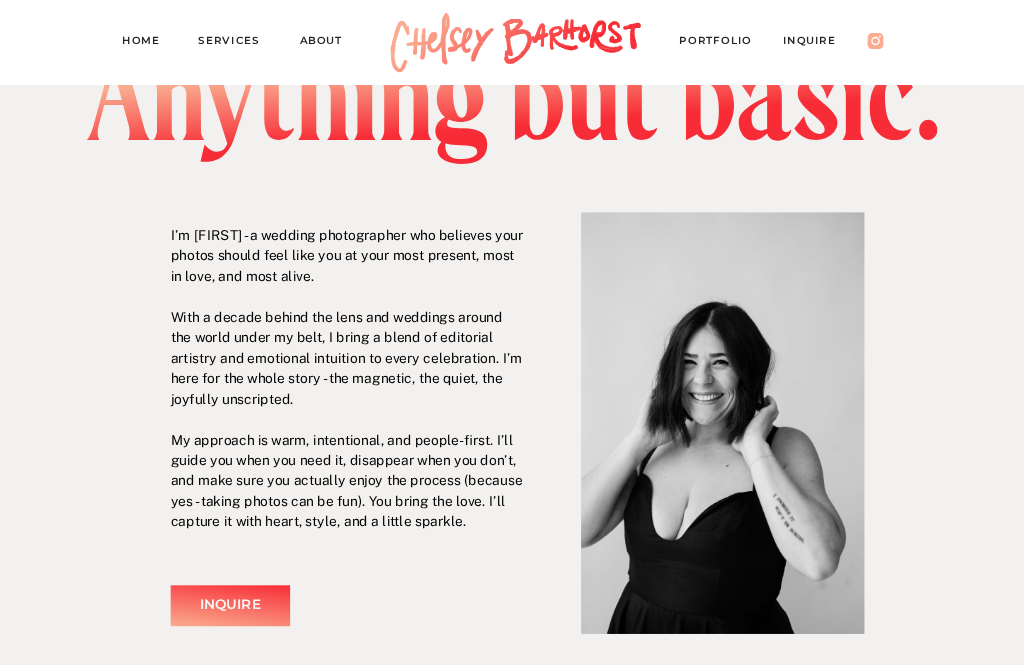 scroll, scrollTop: 0, scrollLeft: 0, axis: both 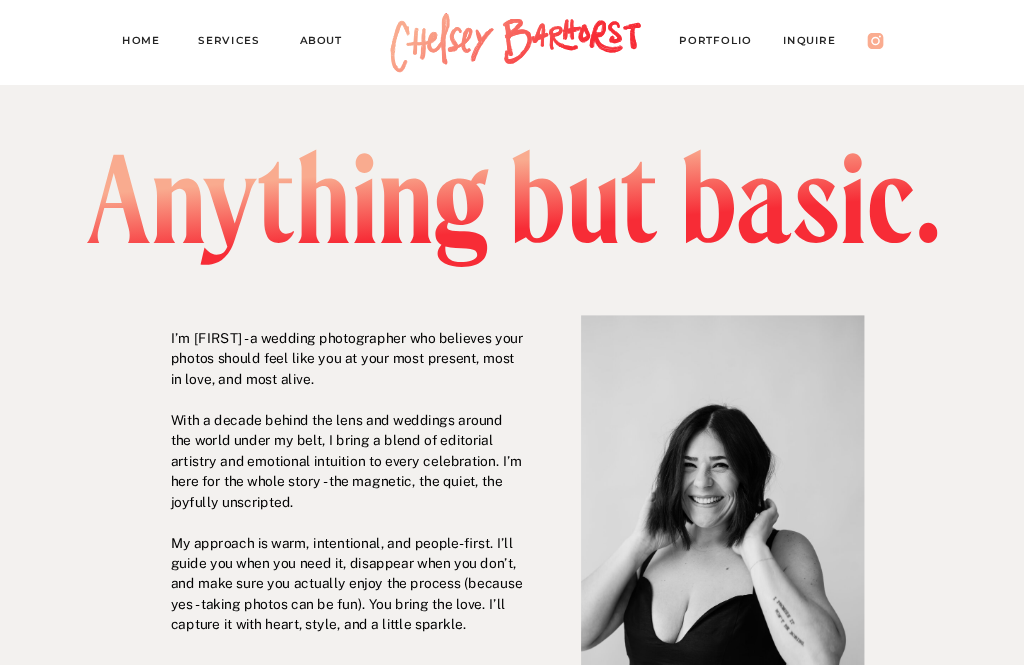 click on "Services" at bounding box center (236, 43) 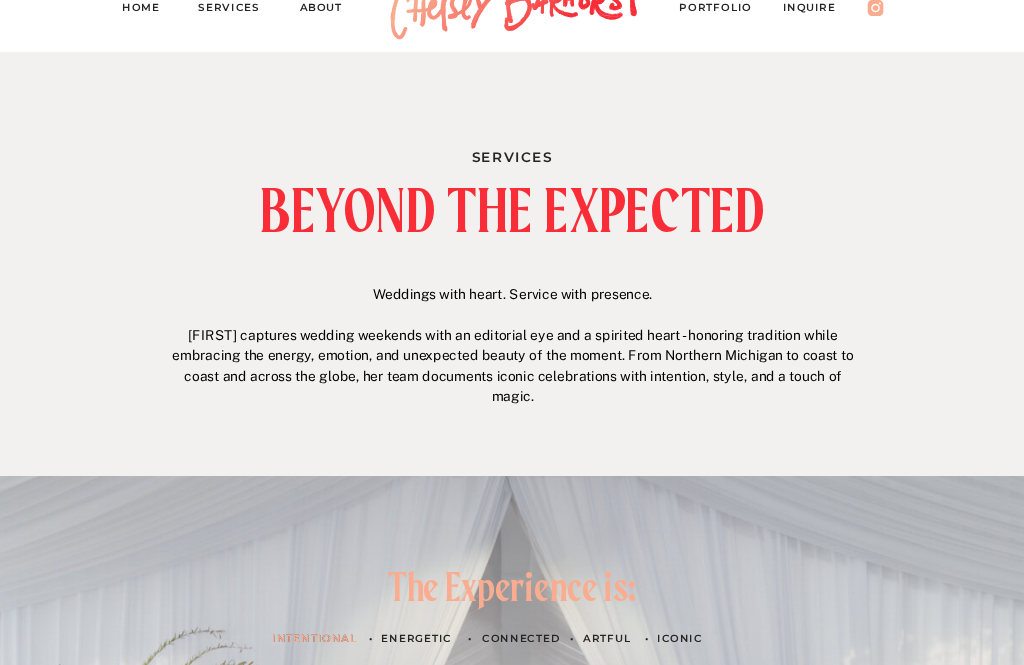scroll, scrollTop: 0, scrollLeft: 0, axis: both 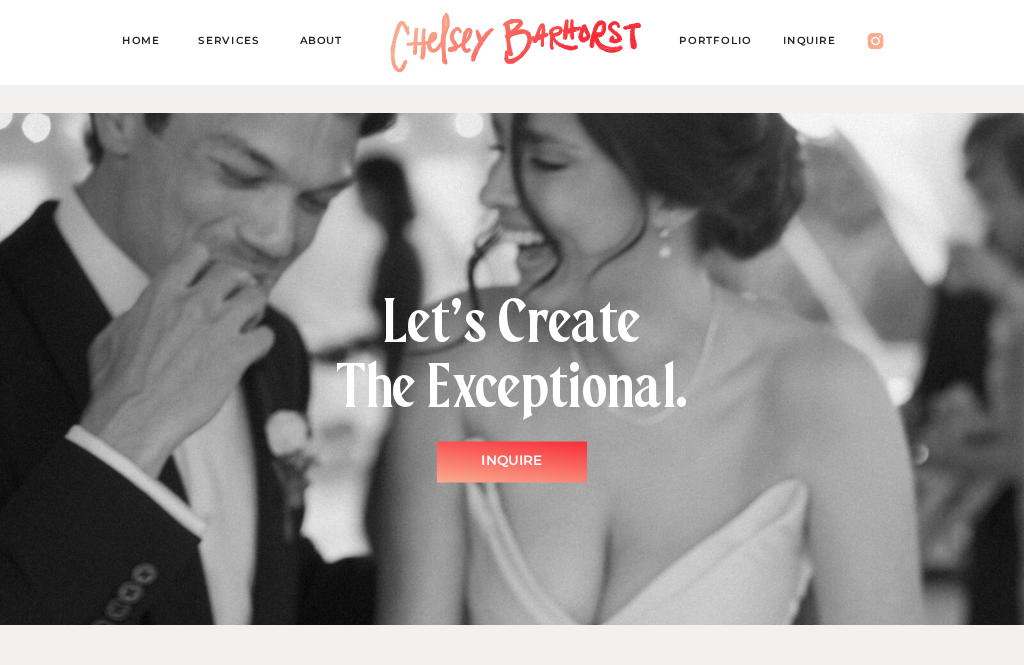 click on "Inquire" at bounding box center (511, 461) 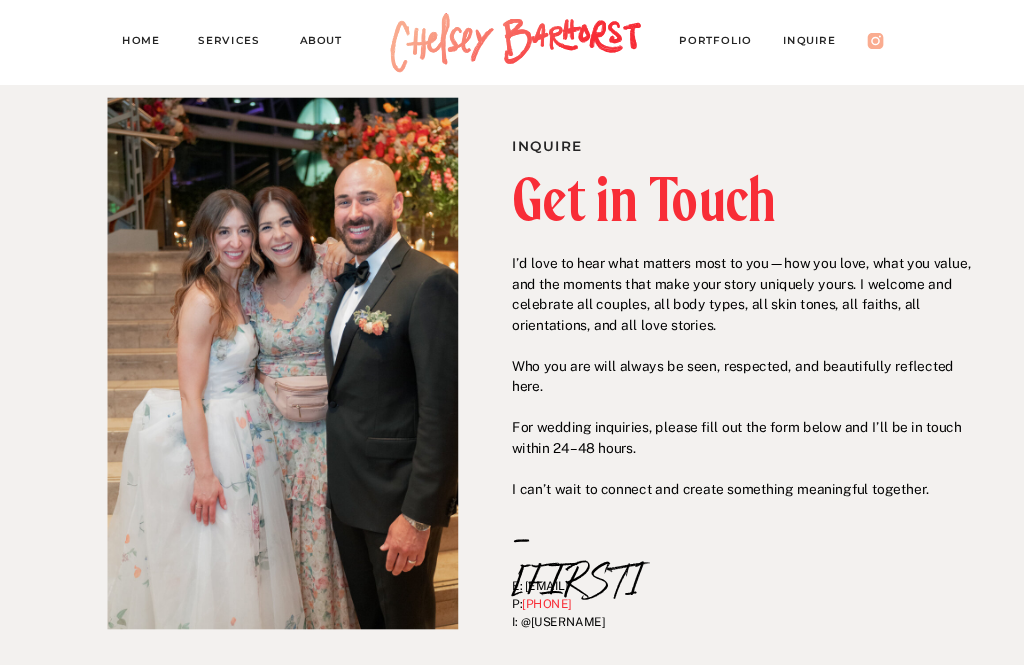 scroll, scrollTop: 0, scrollLeft: 0, axis: both 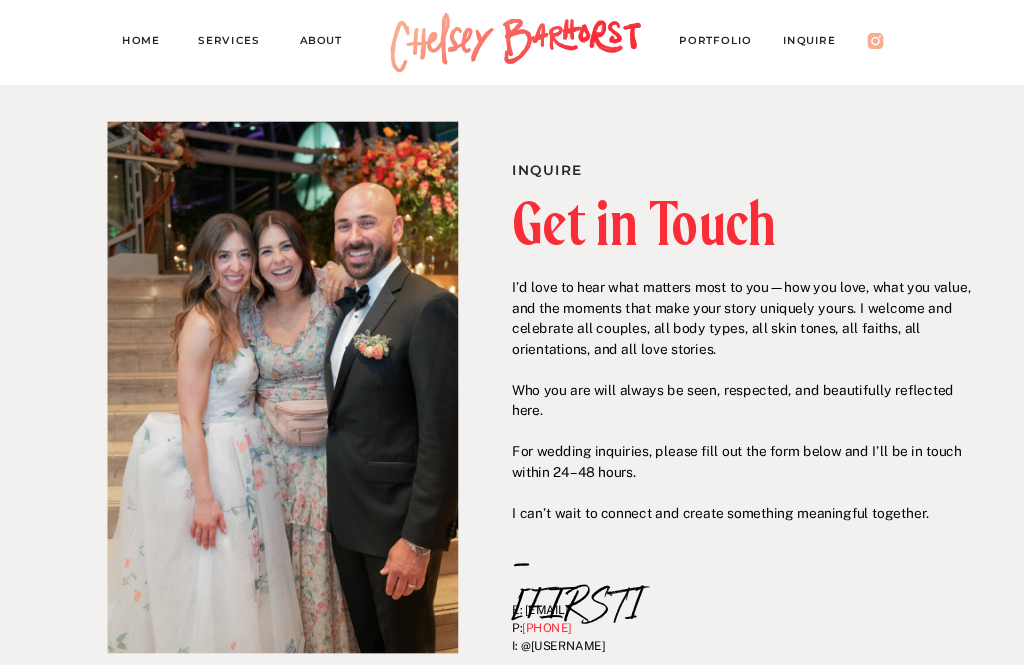 click on "PORTFOLIO" at bounding box center (723, 43) 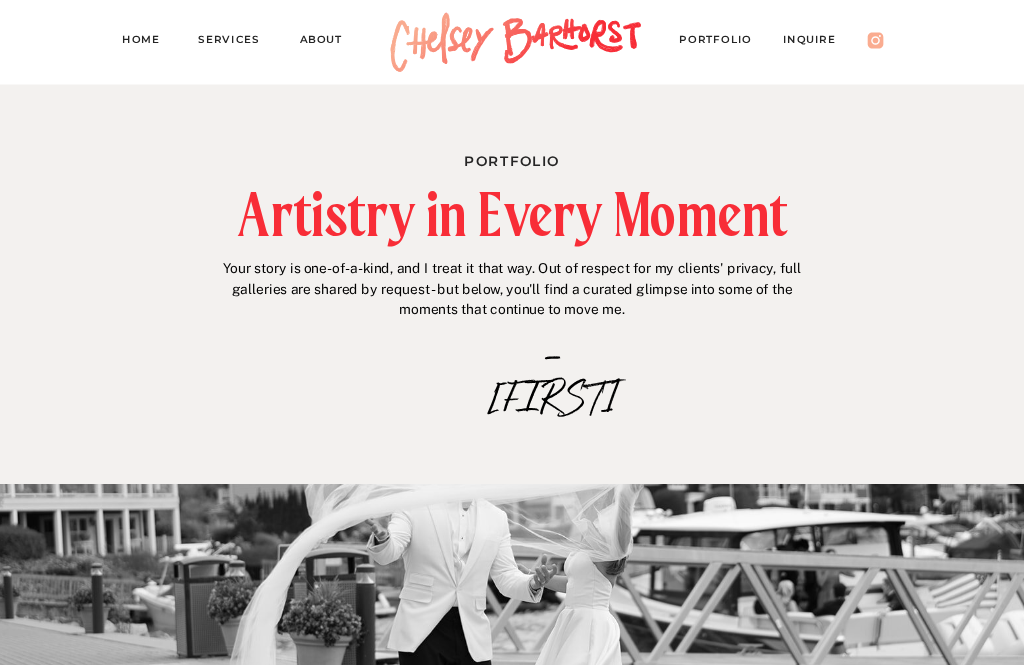 scroll, scrollTop: 0, scrollLeft: 0, axis: both 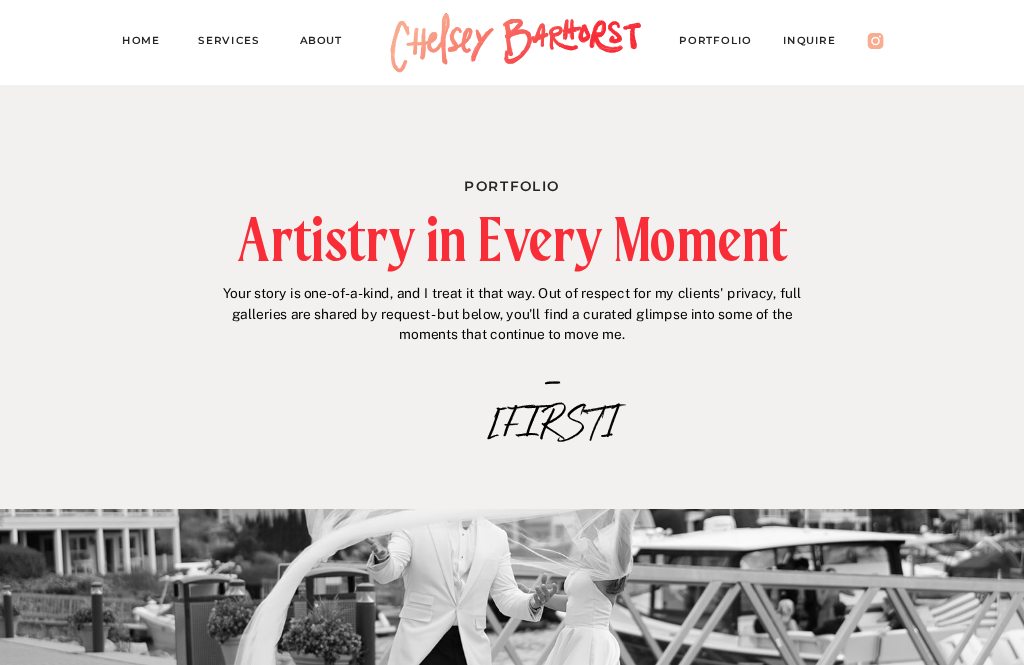 click on "About" at bounding box center (329, 43) 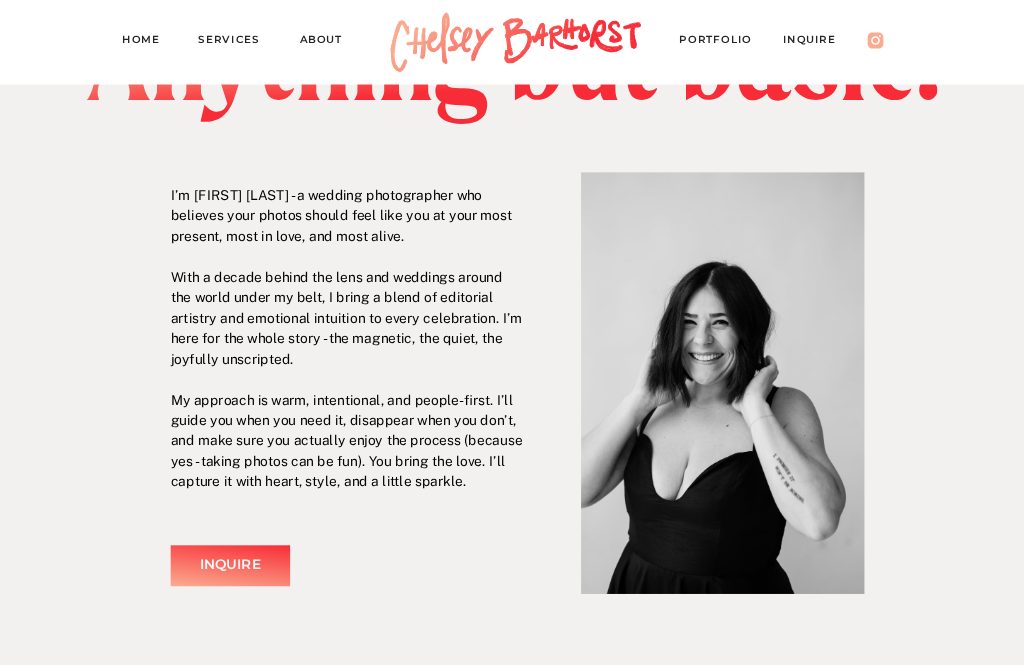 scroll, scrollTop: 0, scrollLeft: 0, axis: both 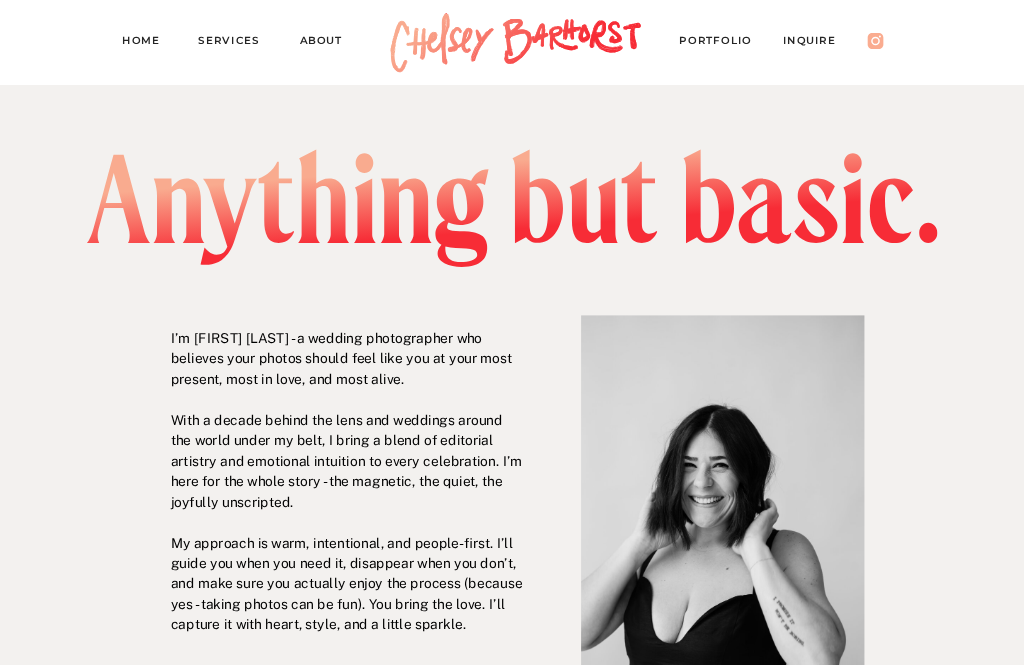click on "Inquire" at bounding box center [818, 43] 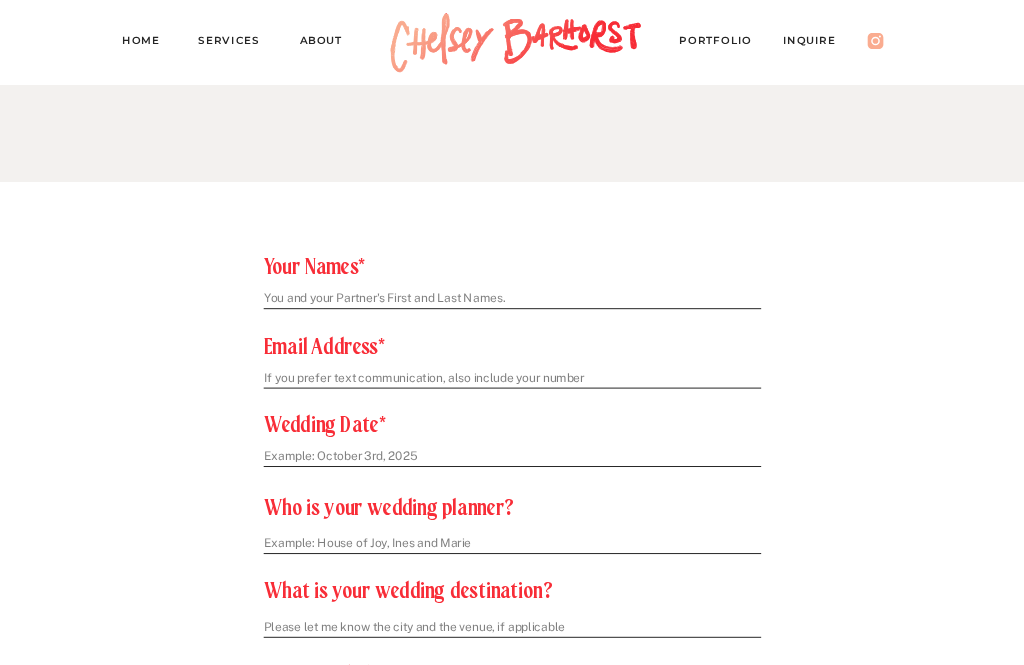 scroll, scrollTop: 570, scrollLeft: 0, axis: vertical 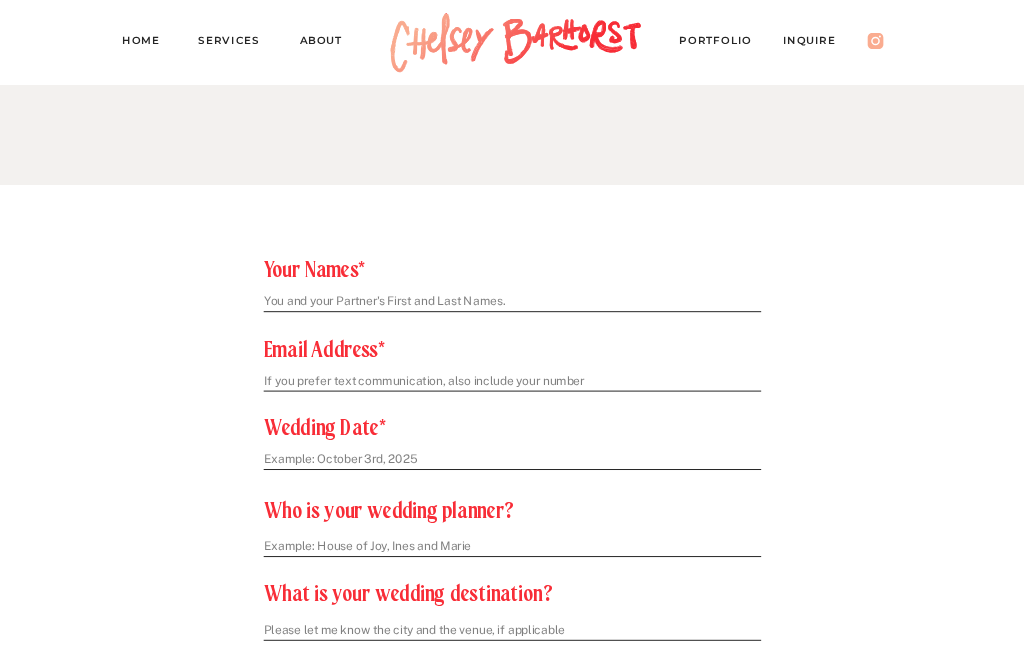 click on "Inquire PORTFOLIO About Home Services Inquire Get in Touch E: [EMAIL] P:  [PHONE] I: @chelseyjbarhorst –[LAST] I’d love to hear what matters most to you—how you love, what you value, and the moments that make your story uniquely yours. I welcome and celebrate all couples, all body types, all skin tones, all faiths, all orientations, and all love stories. Who you are will always be seen, respected, and beautifully reflected here. For wedding inquiries, please fill out the form below and I’ll be in touch within 24–48 hours. I can’t wait to connect and create something meaningful together. Send How can I help? What is your wedding destination? Who is your wedding planner? Wedding Date* Email Address* Your Names* Thanks for reaching out. I'll get back to you at my next available moment. Thank You! "There truly wasn’t one photo out of the hundreds of photos she took that I didn’t love. How is this even possible? If you are reading this: book Chelsey immediately." Curated by:" at bounding box center [512, 1231] 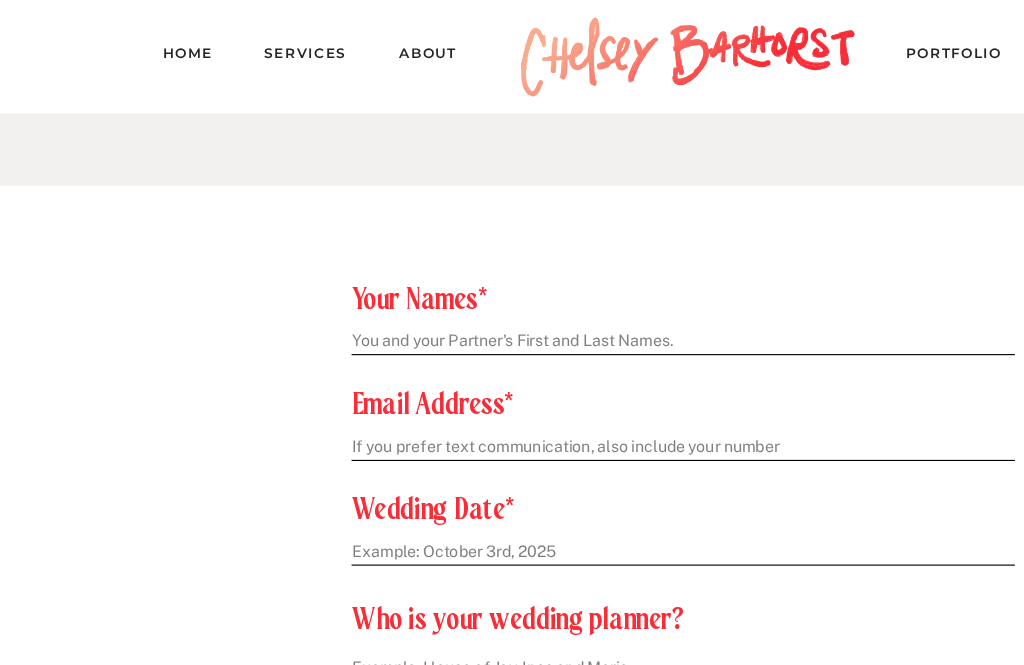 scroll, scrollTop: 570, scrollLeft: 0, axis: vertical 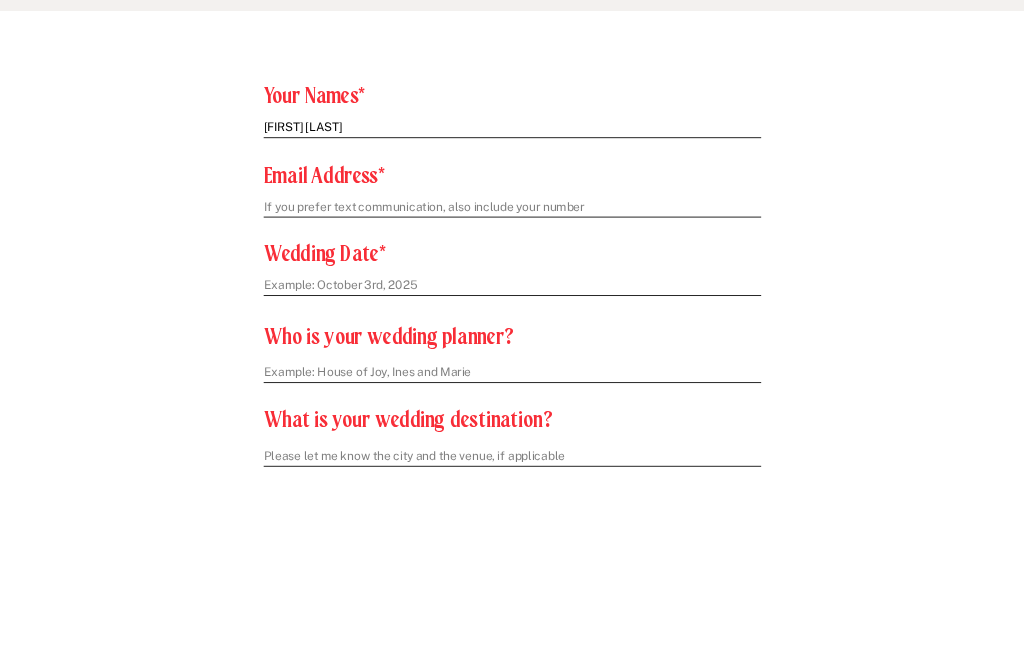 type on "[FIRST] [LAST]" 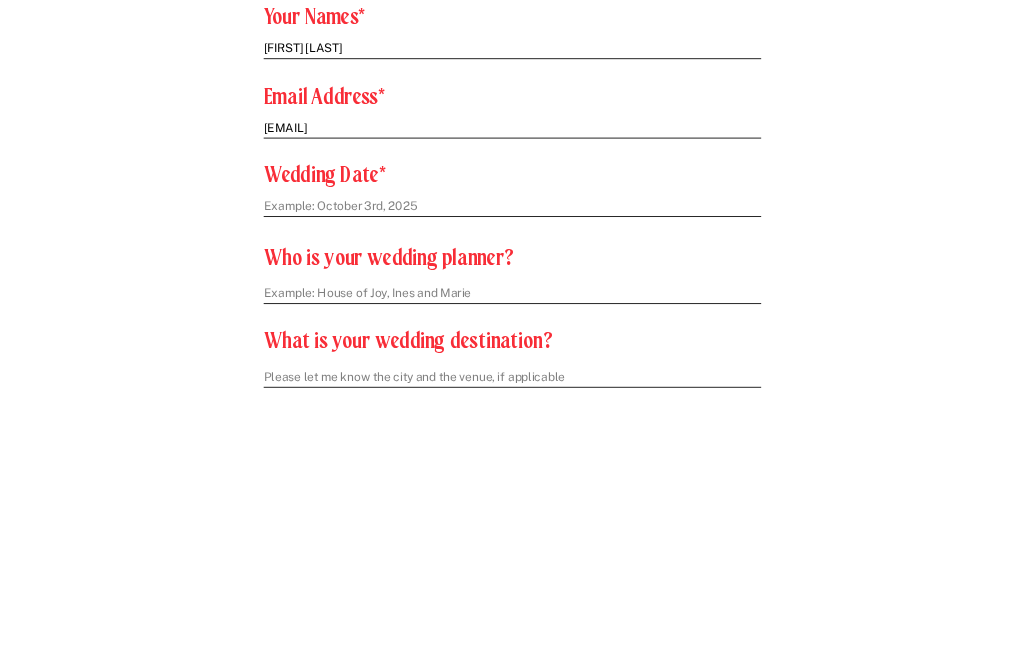 type on "[EMAIL]" 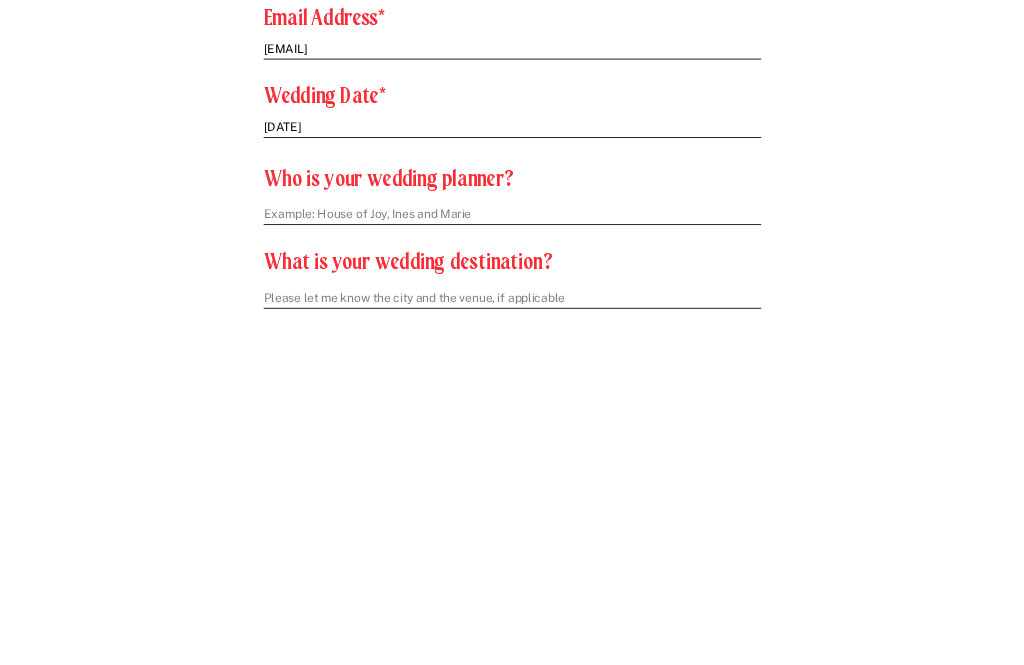 type on "[DATE]" 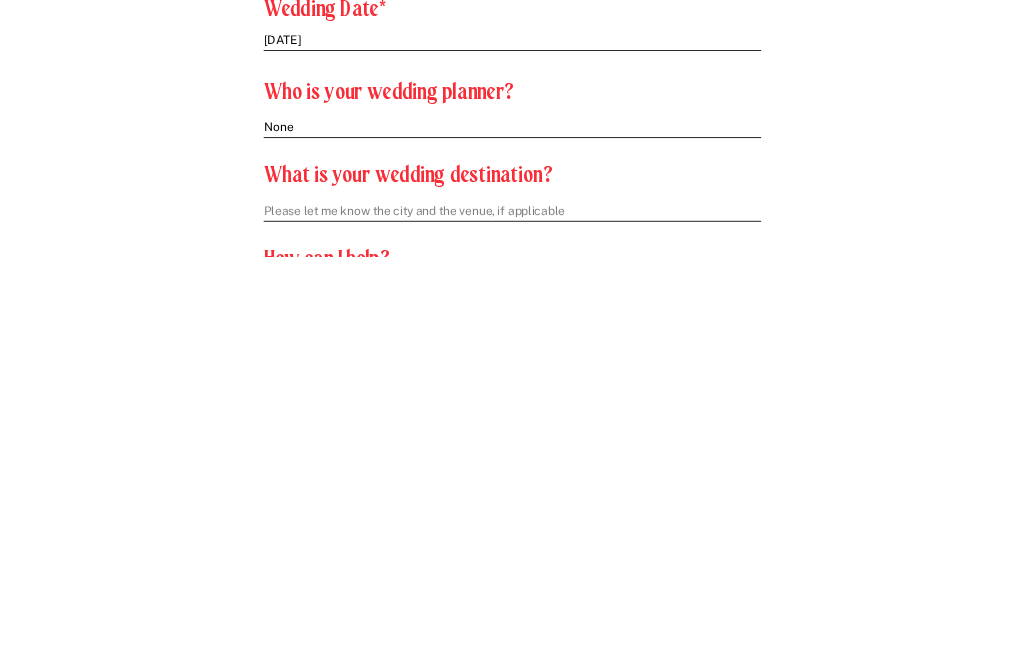 type on "None" 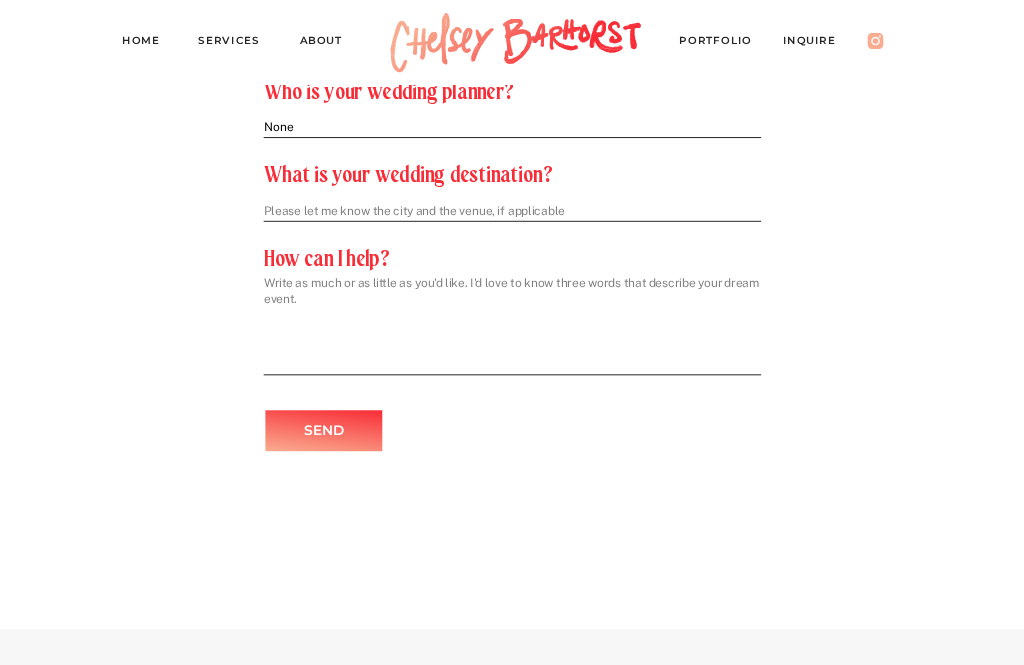 click at bounding box center [512, 212] 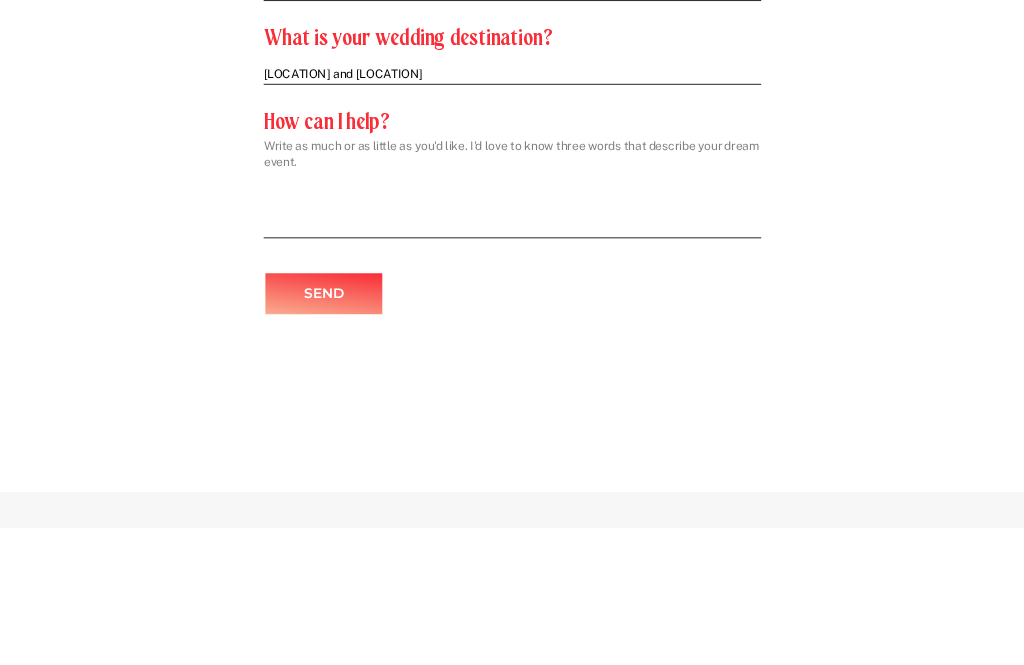 type on "[LOCATION] and [LOCATION]" 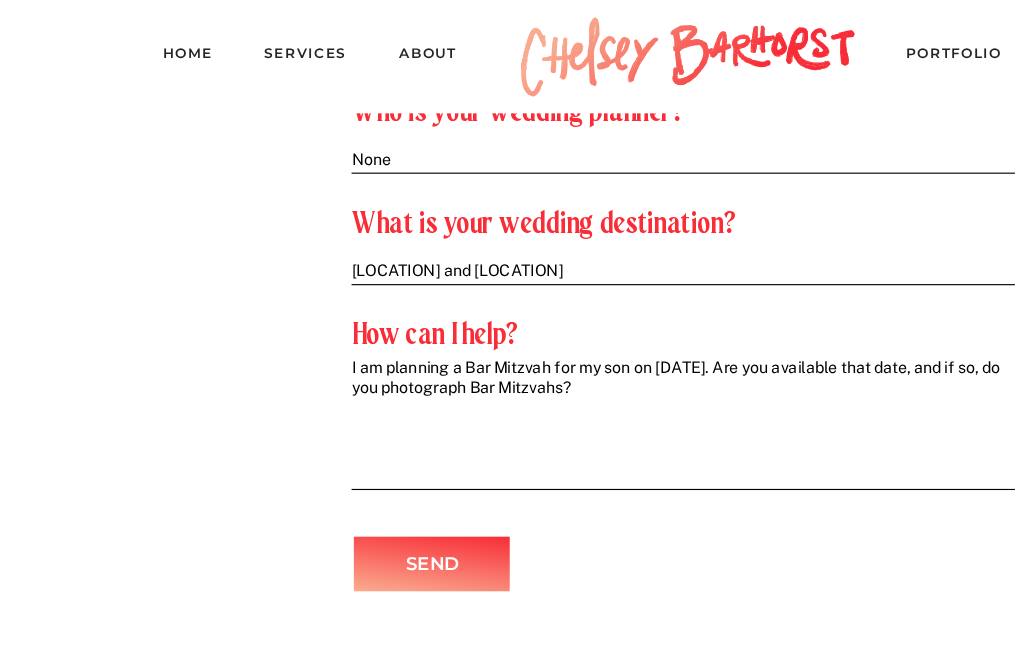 scroll, scrollTop: 989, scrollLeft: 0, axis: vertical 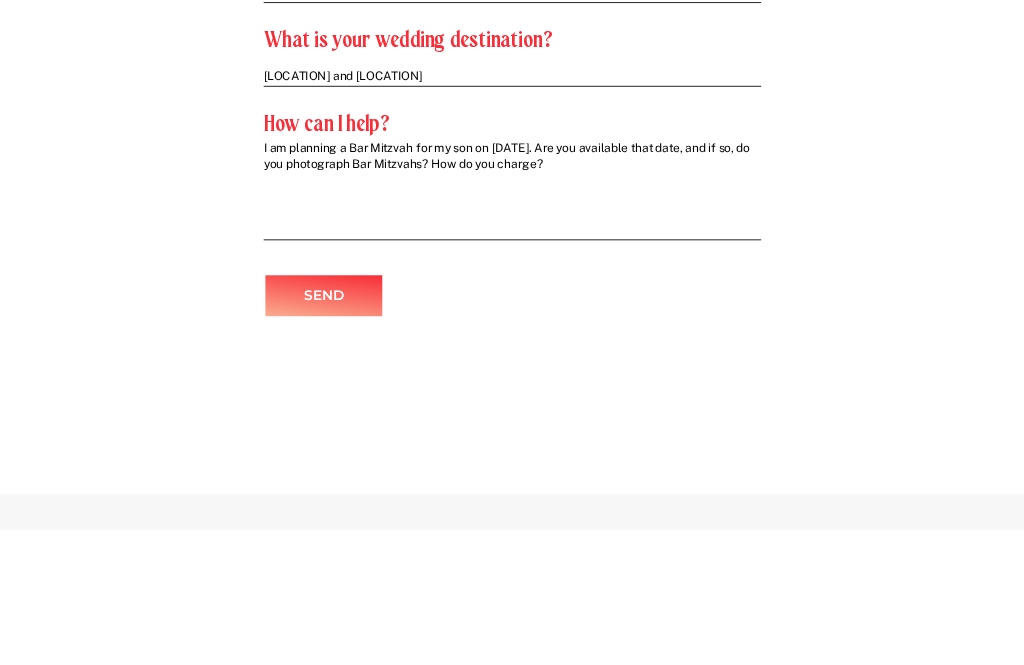 click on "I am planning a Bar Mitzvah for my son on [DATE]. Are you available that date, and if so, do you photograph Bar Mitzvahs? How do you charge?" at bounding box center [512, 320] 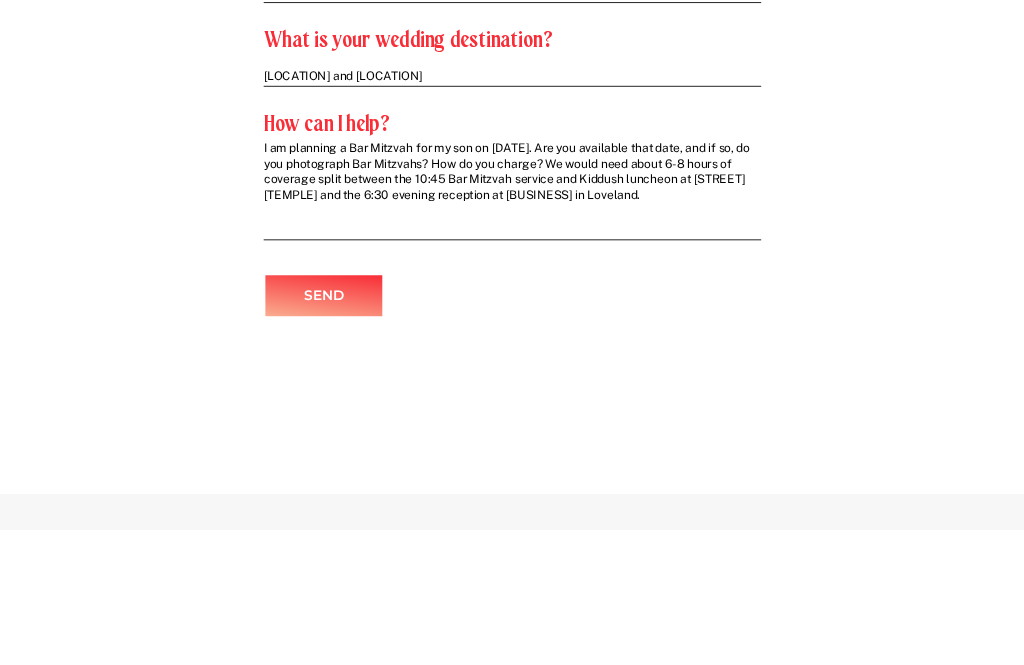 type on "I am planning a Bar Mitzvah for my son on [DATE]. Are you available that date, and if so, do you photograph Bar Mitzvahs? How do you charge? We would need about 6-8 hours of coverage split between the 10:45 Bar Mitzvah service and Kiddush luncheon at [STREET] [TEMPLE] and the 6:30 evening reception at [BUSINESS] in Loveland." 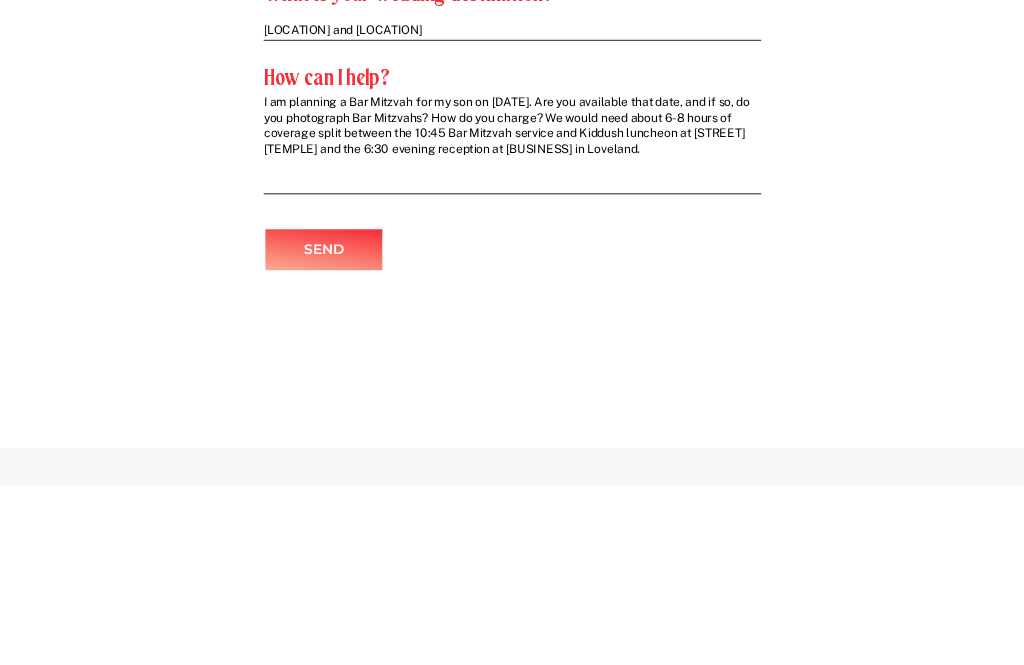click on "Send" at bounding box center [324, 431] 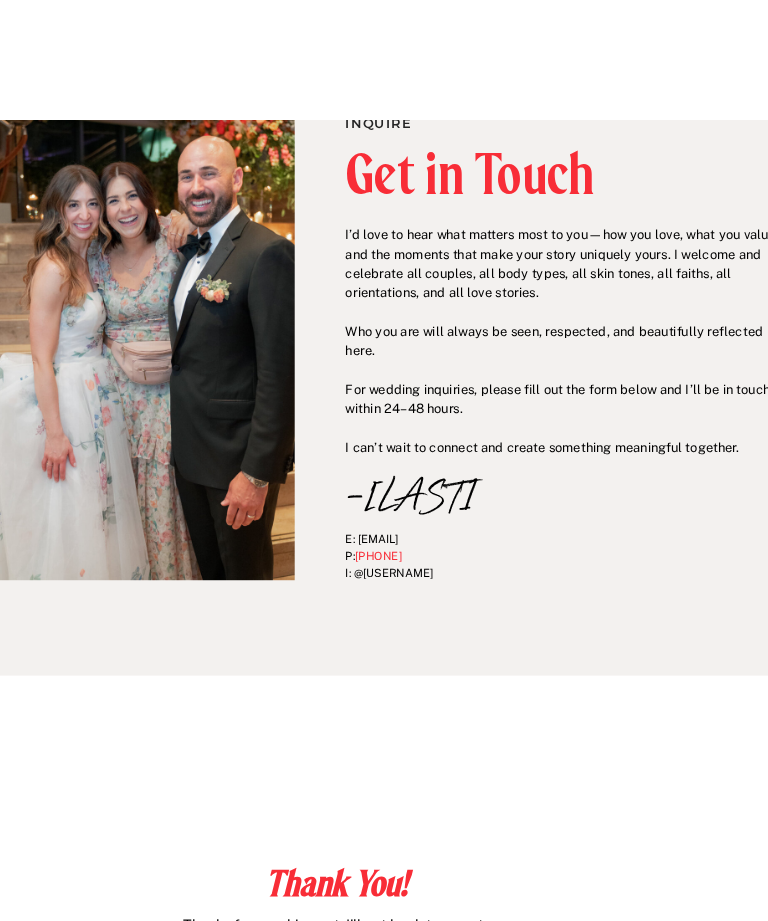 scroll, scrollTop: 0, scrollLeft: 0, axis: both 